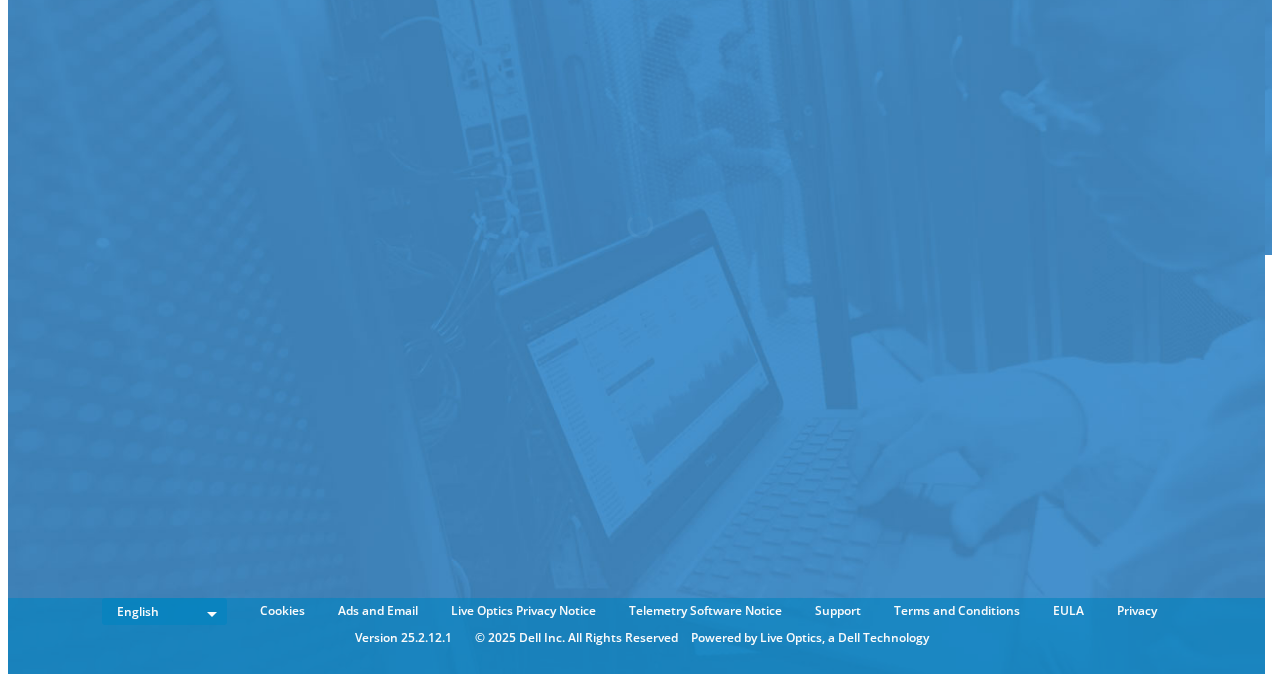 scroll, scrollTop: 0, scrollLeft: 0, axis: both 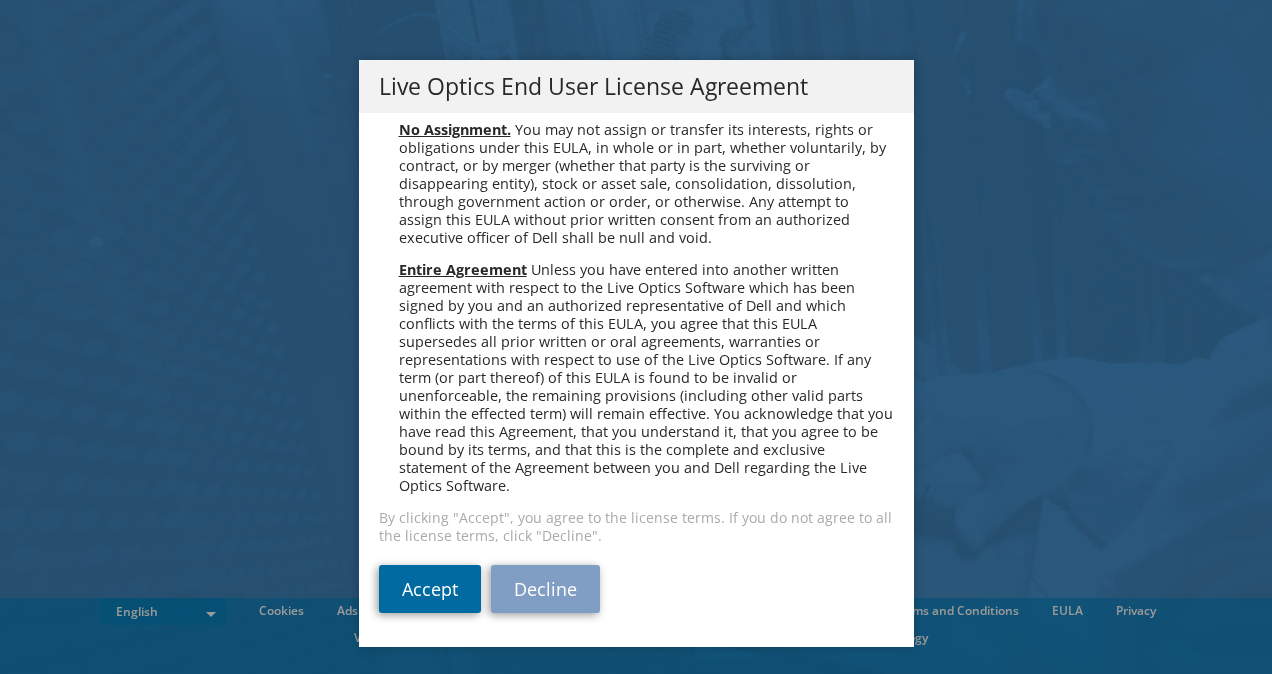 click on "Accept" at bounding box center (430, 589) 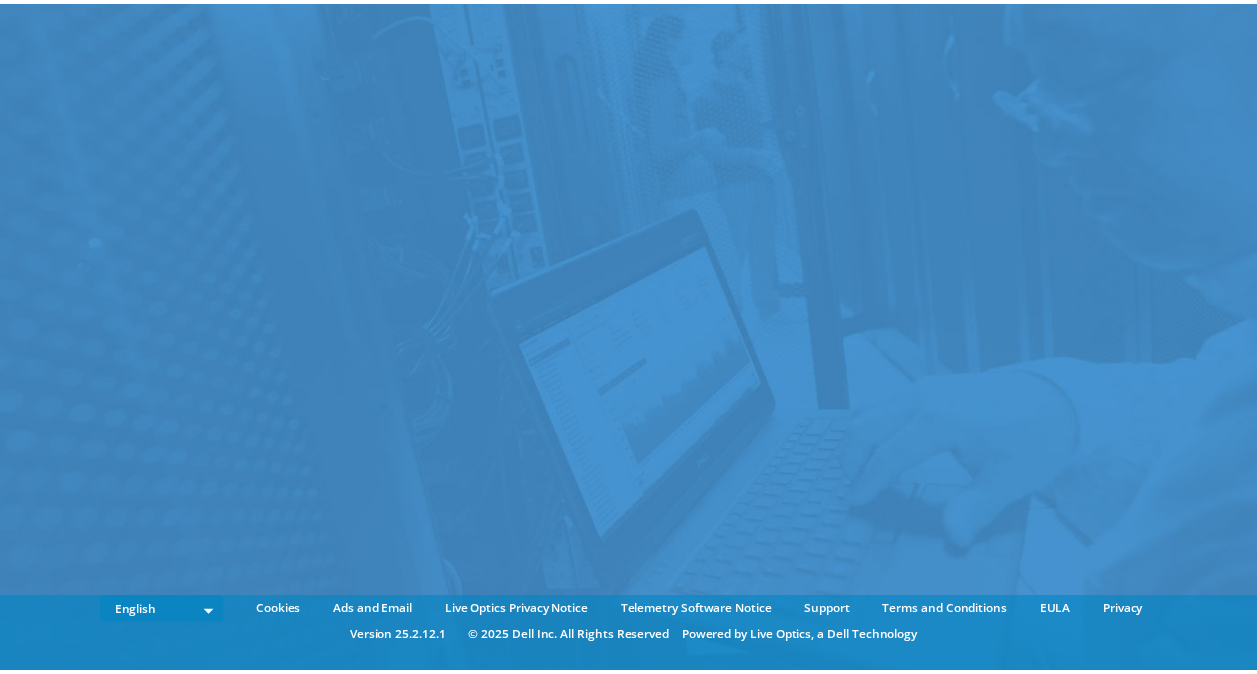 scroll, scrollTop: 0, scrollLeft: 0, axis: both 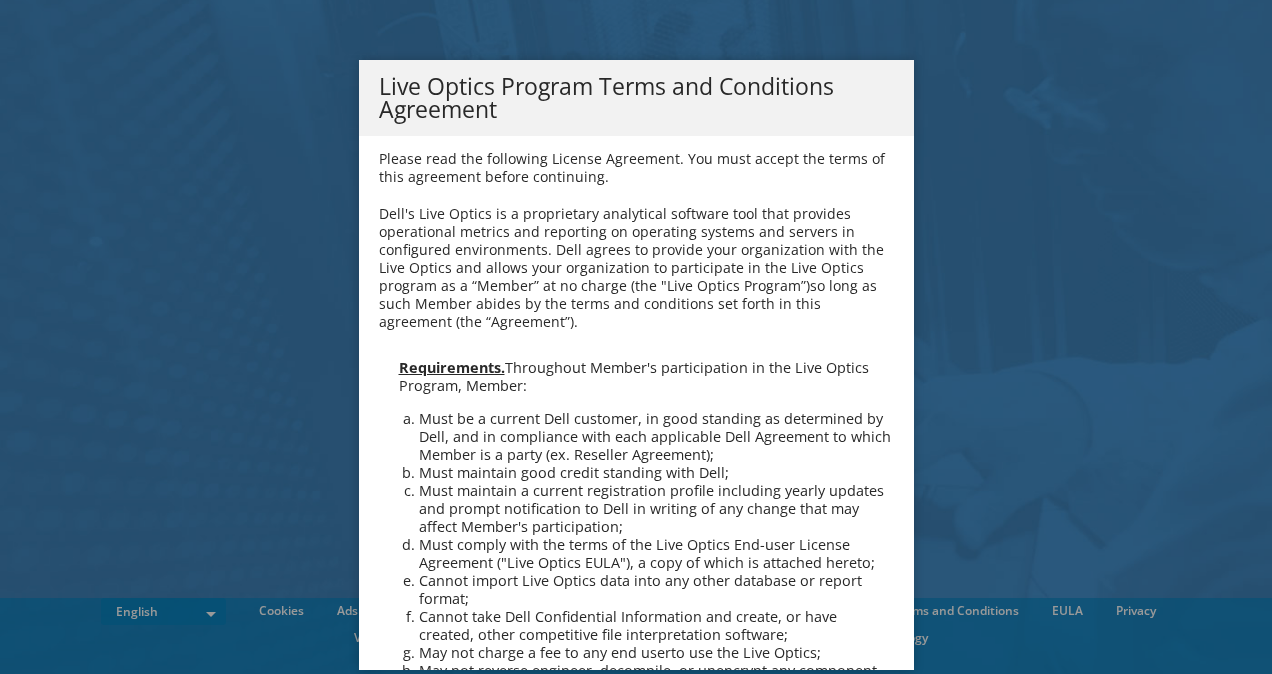 click on "Live Optics Program Terms and Conditions Agreement
Please read the following License Agreement. You must accept the terms of this agreement before continuing.
Dell's Live Optics is a proprietary analytical software tool that provides operational metrics and reporting on operating systems and servers in configured environments. Dell agrees to provide your organization with the Live Optics and allows your organization to participate in the Live Optics program as a “Member” at no charge (the "Live Optics Program”)so long as such Member abides by the terms and conditions set forth in this agreement (the “Agreement”).
Requirements. Throughout Member's participation in the Live Optics Program, Member:
Must maintain good credit standing with Dell;
Cannot import Live Optics data into any other database or report format;
Independent Contractors." at bounding box center [636, 337] 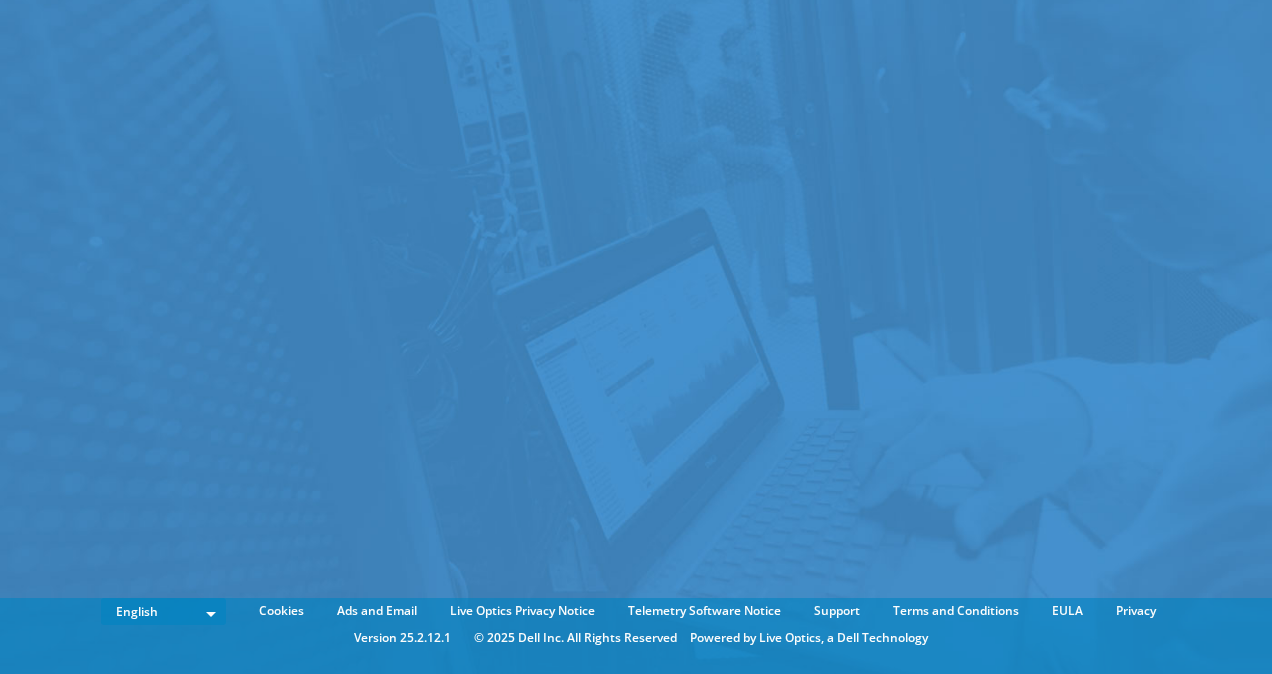 scroll, scrollTop: 0, scrollLeft: 0, axis: both 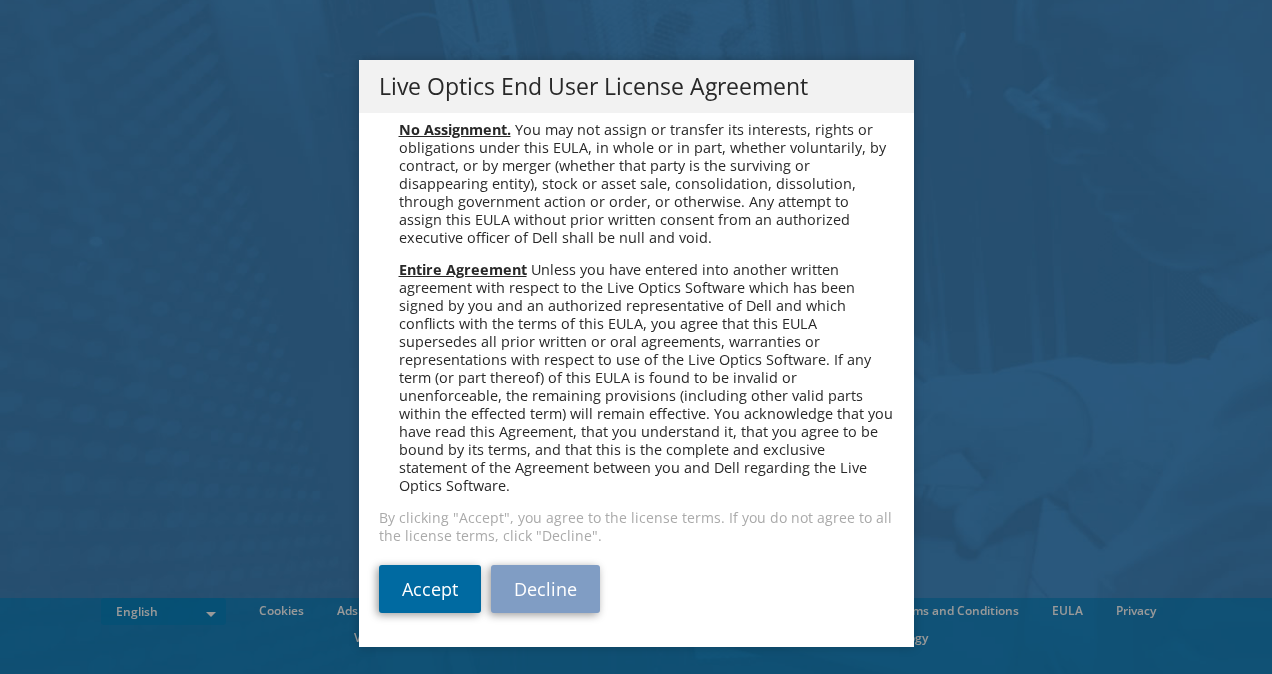 click on "Accept" at bounding box center [430, 589] 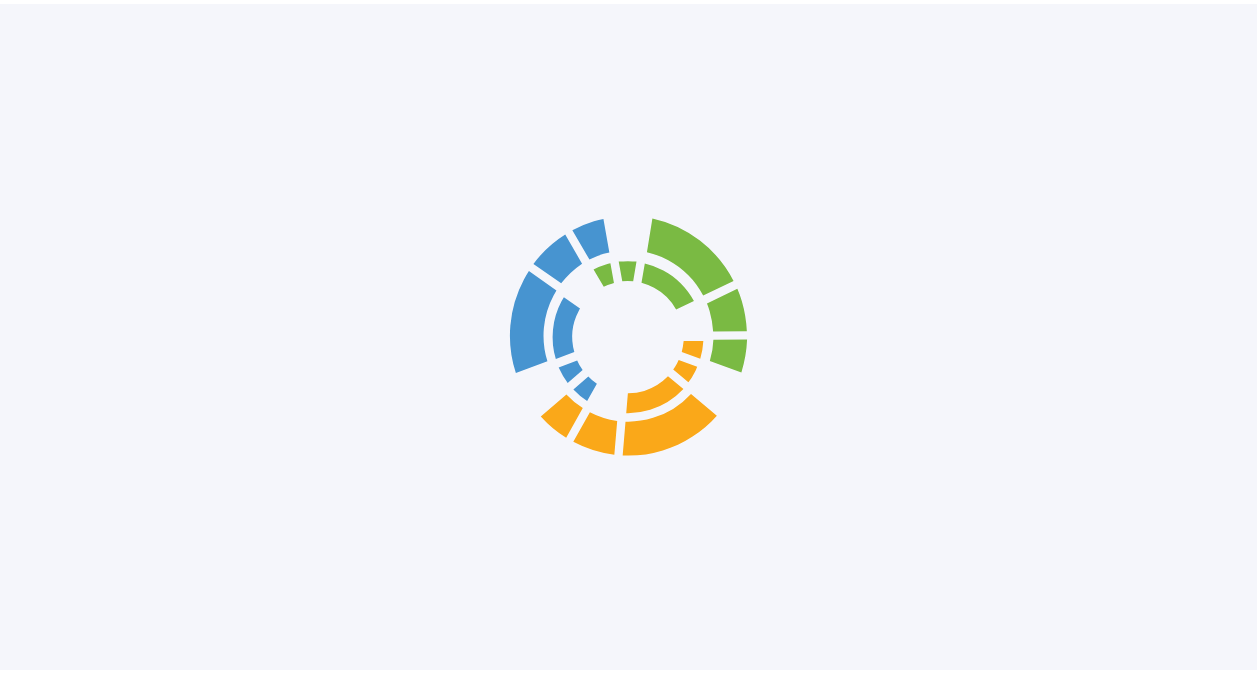 scroll, scrollTop: 0, scrollLeft: 0, axis: both 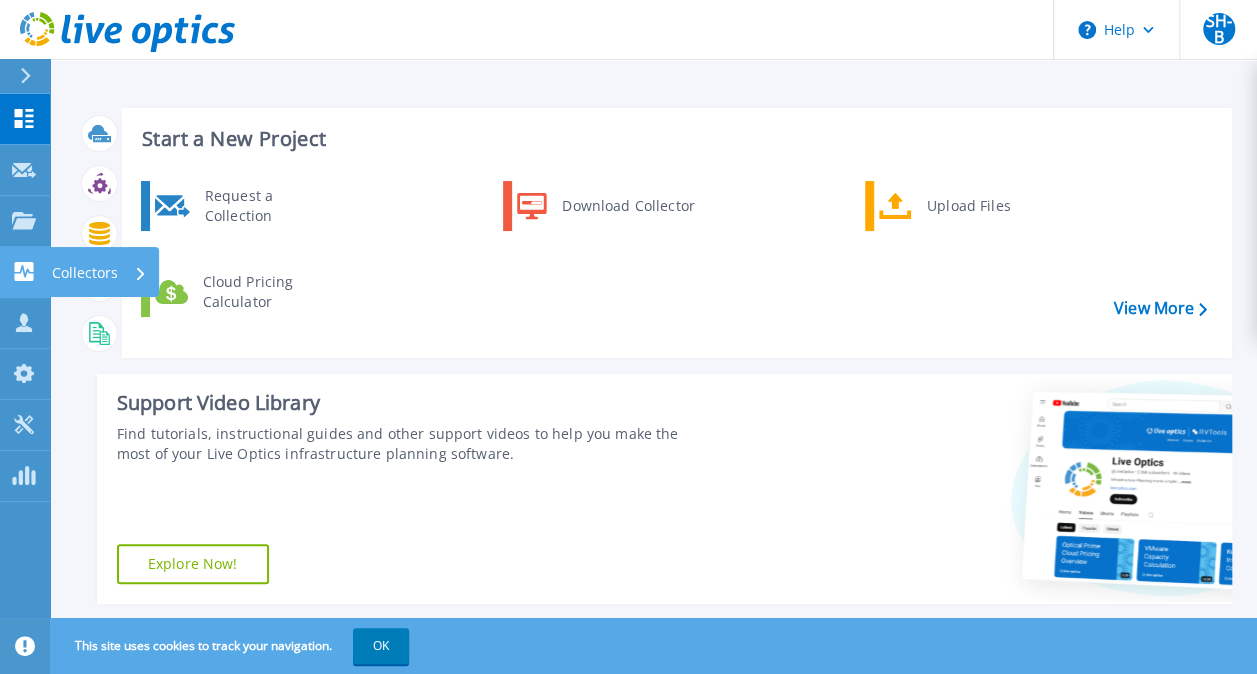 click 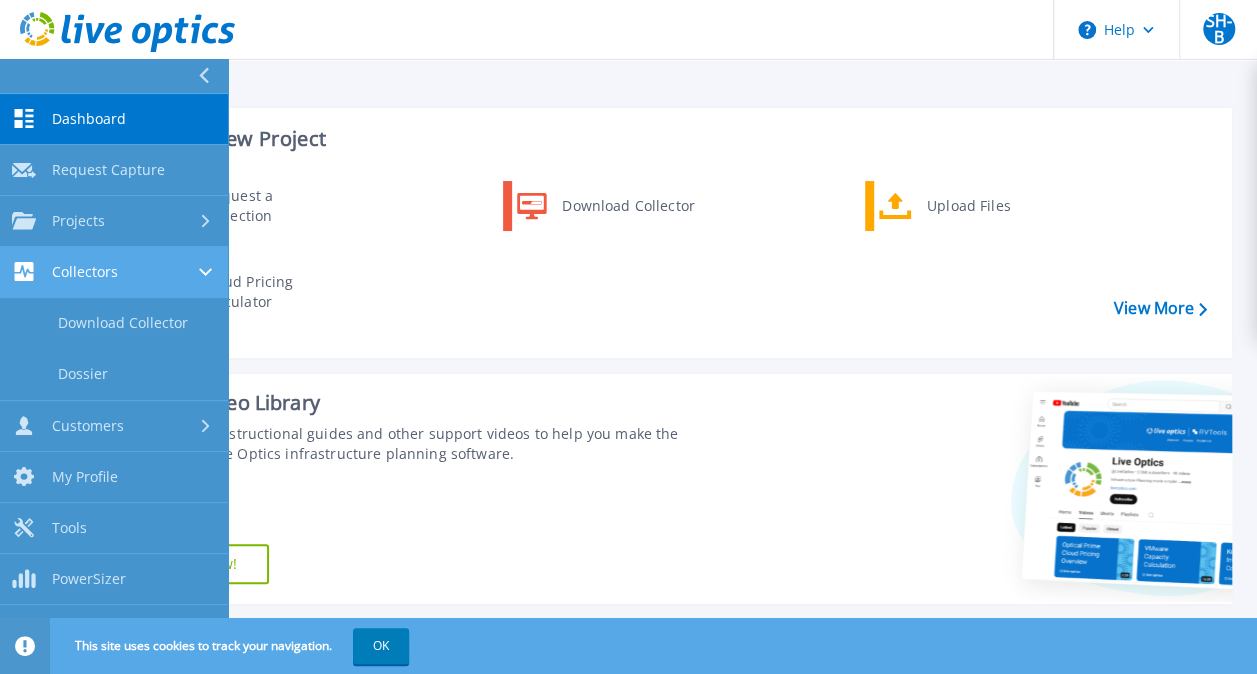 click on "Collectors Collectors" at bounding box center [114, 272] 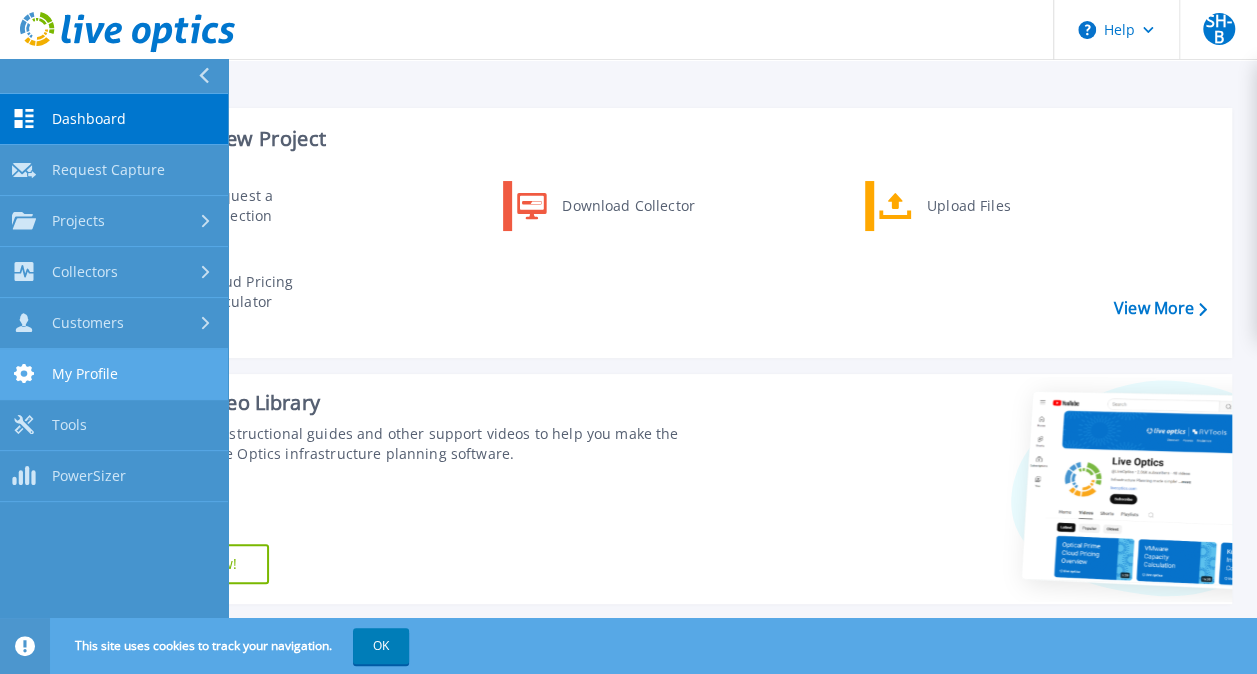 click on "My Profile" at bounding box center [85, 374] 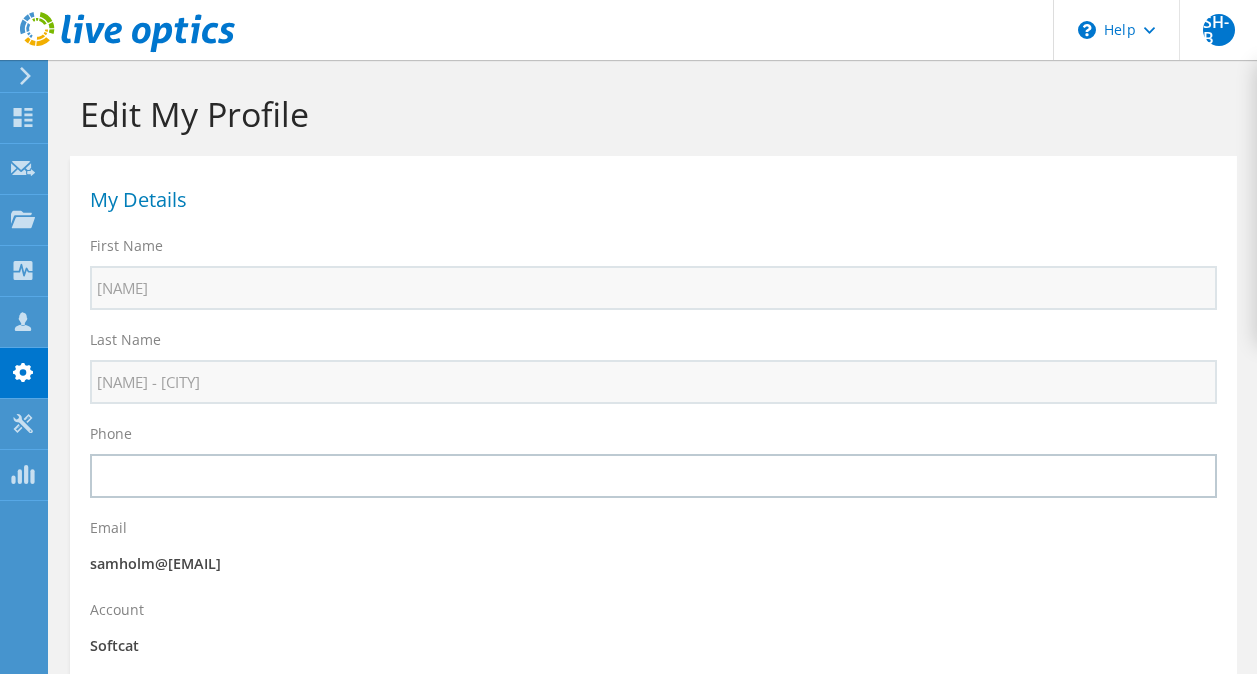 select on "75" 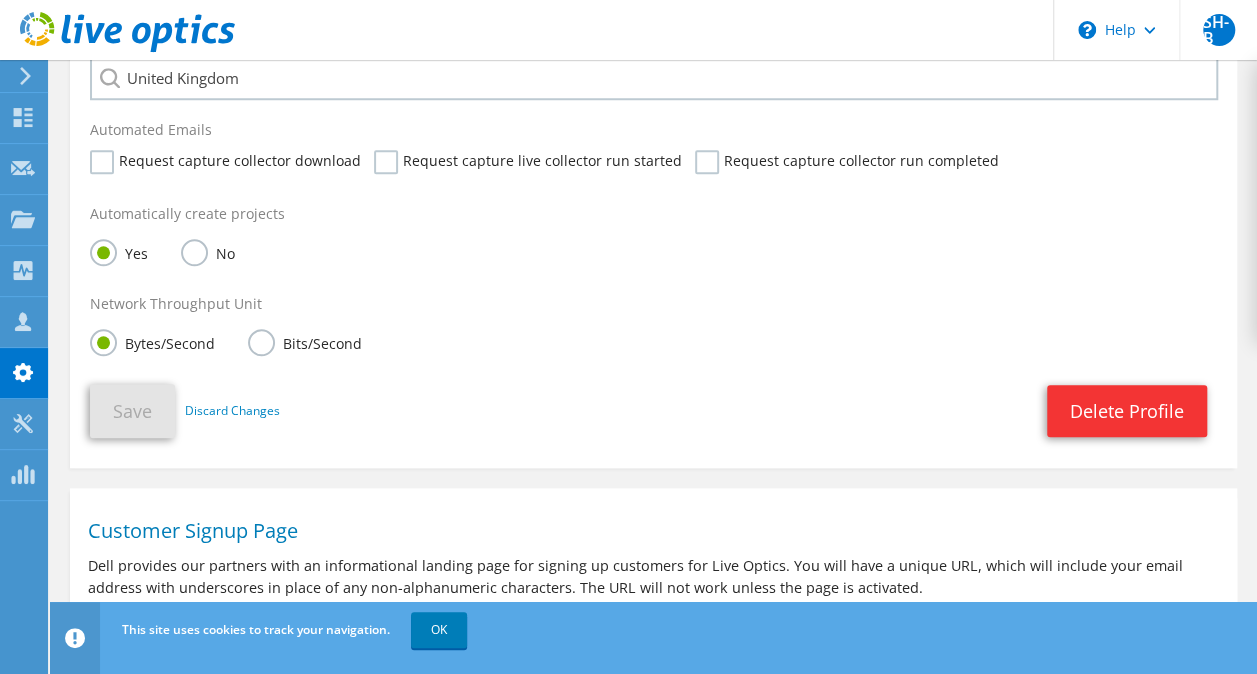 scroll, scrollTop: 1034, scrollLeft: 0, axis: vertical 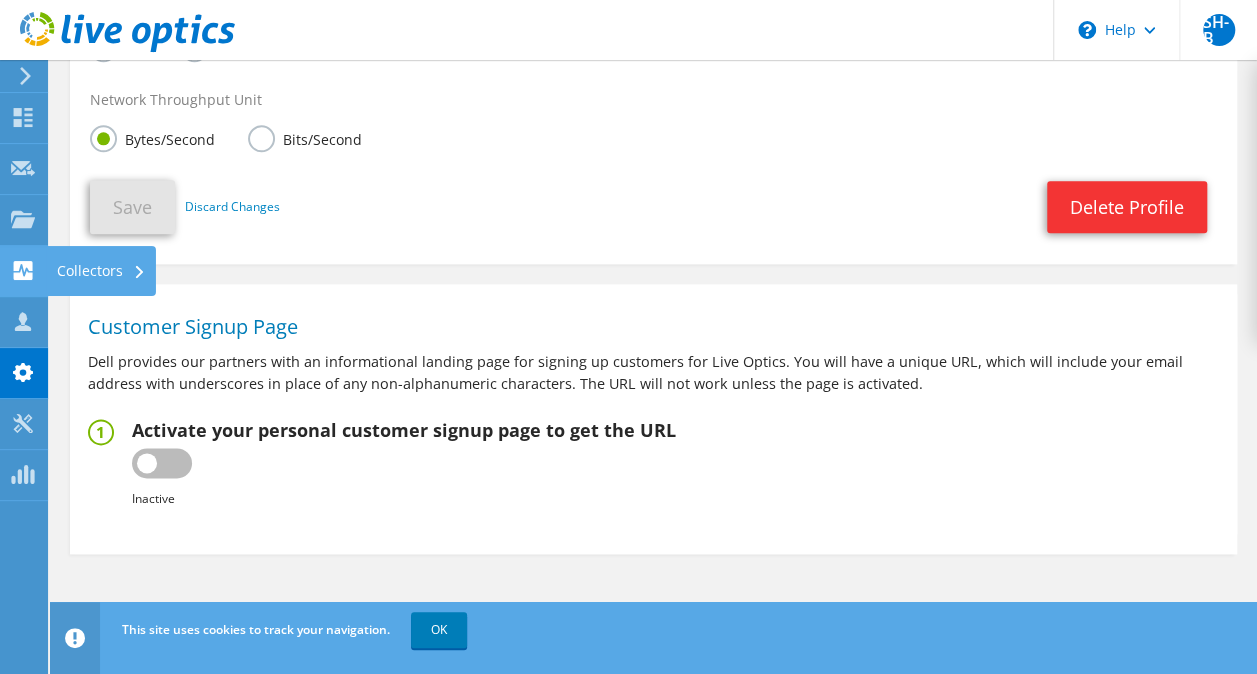 click 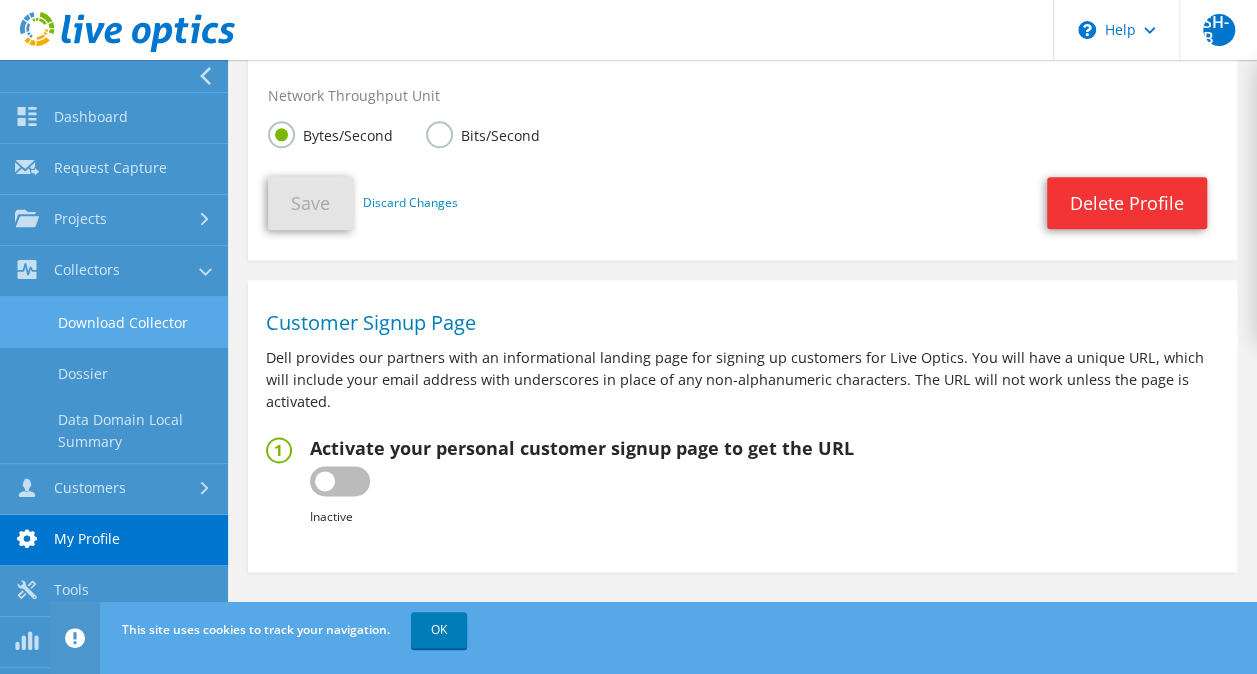 click on "Download Collector" at bounding box center (114, 322) 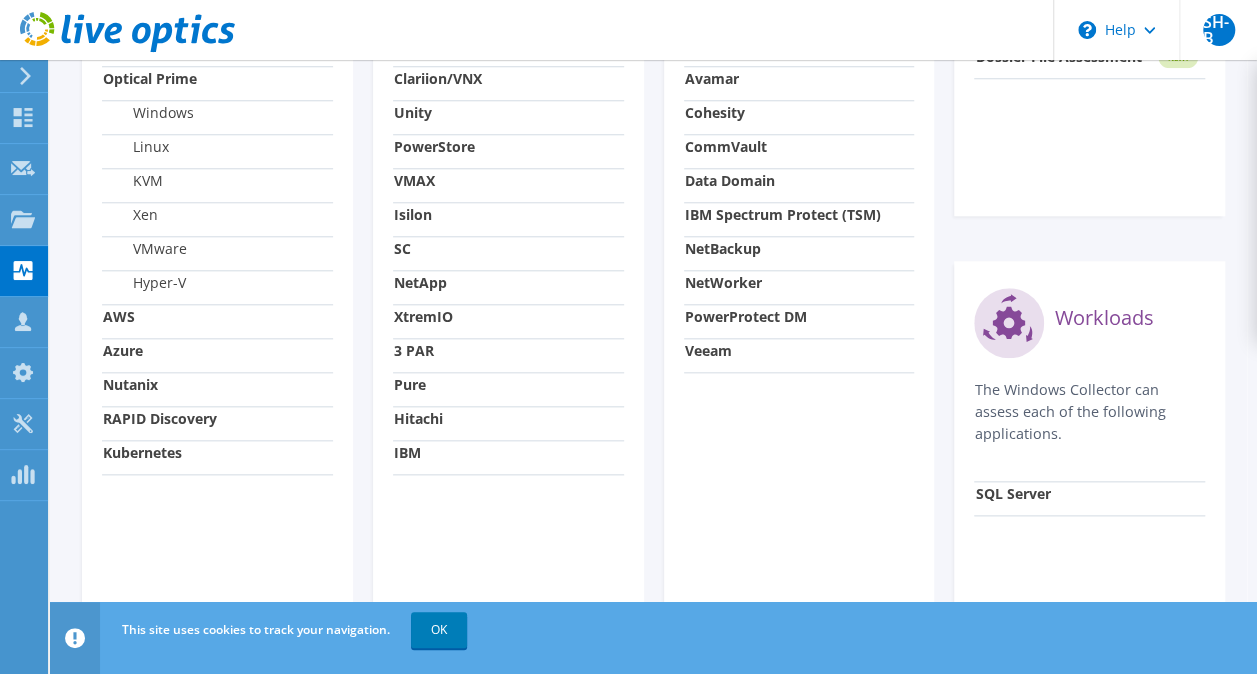 scroll, scrollTop: 948, scrollLeft: 0, axis: vertical 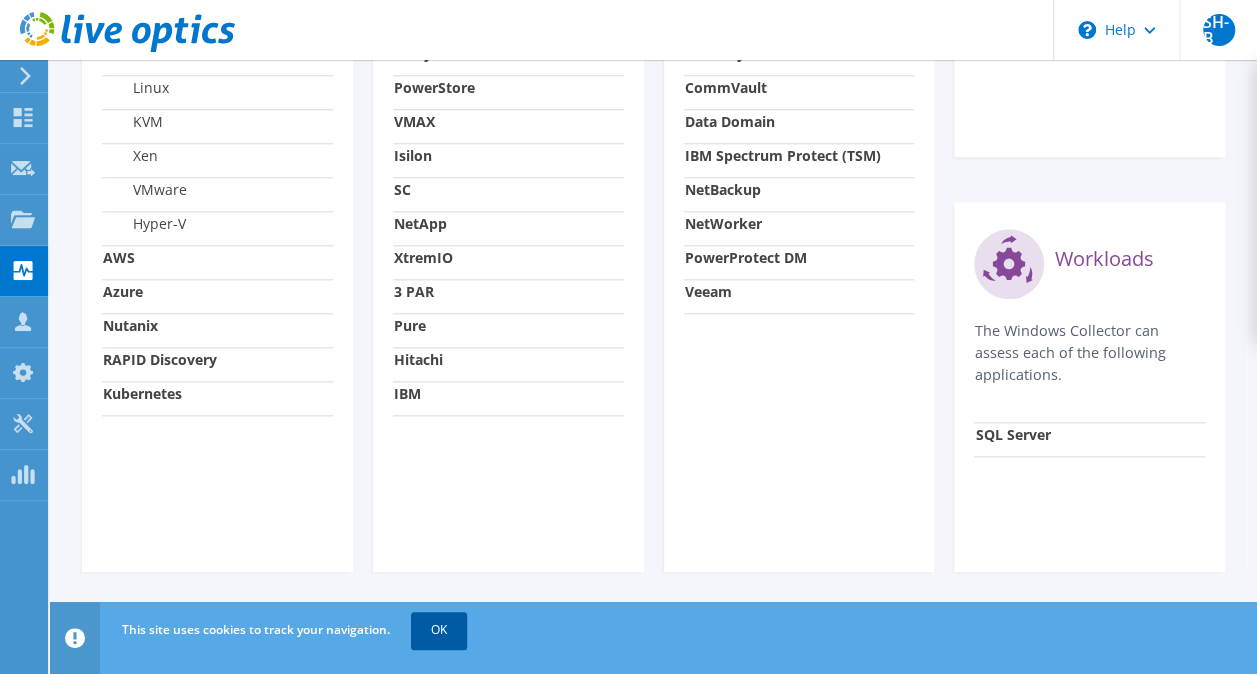 click on "OK" at bounding box center (439, 630) 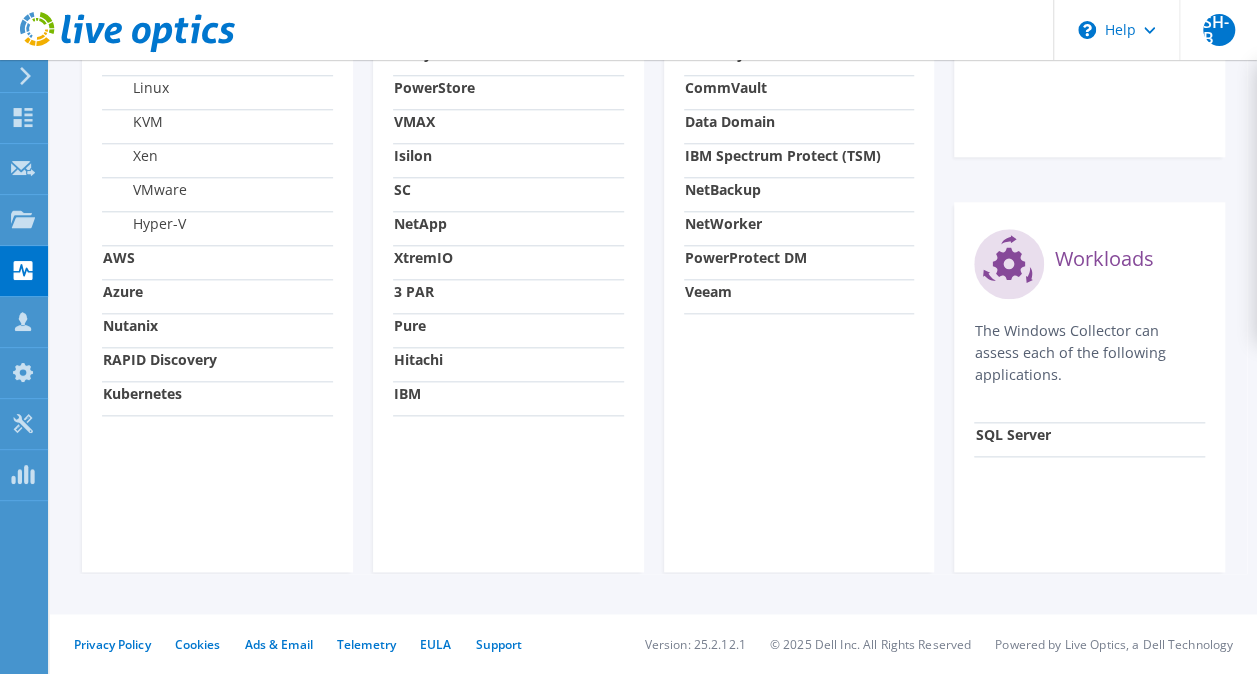 scroll, scrollTop: 947, scrollLeft: 0, axis: vertical 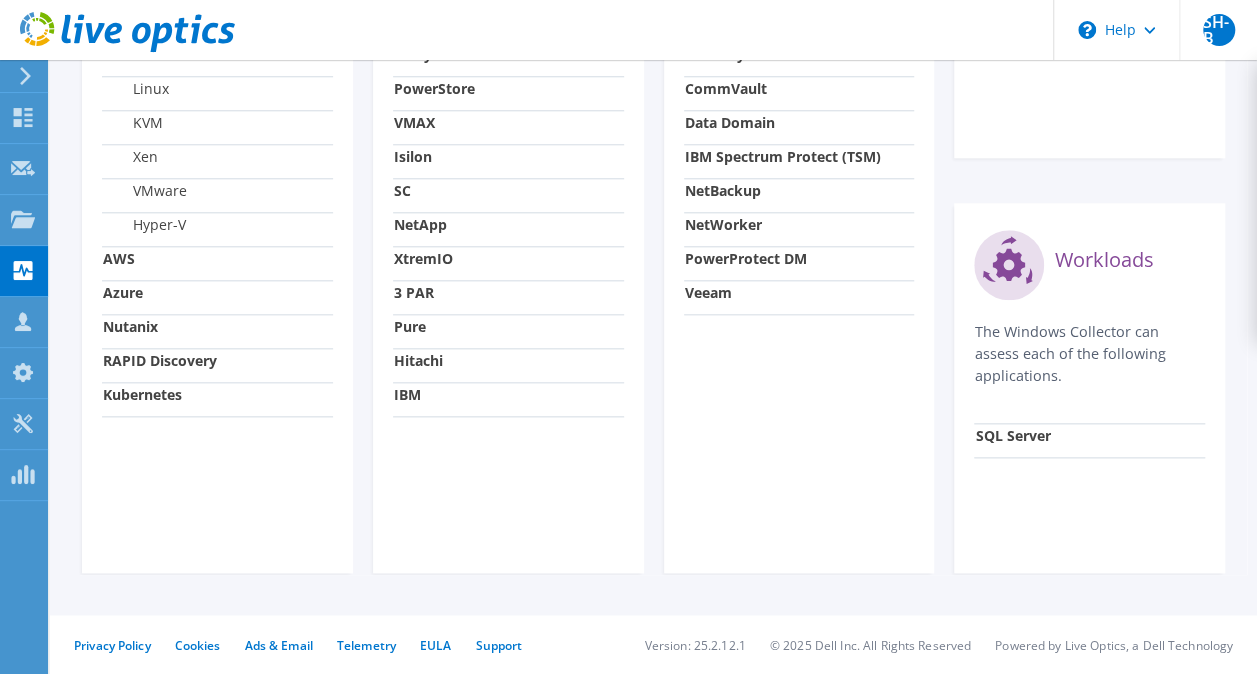 click at bounding box center (-78, 76) 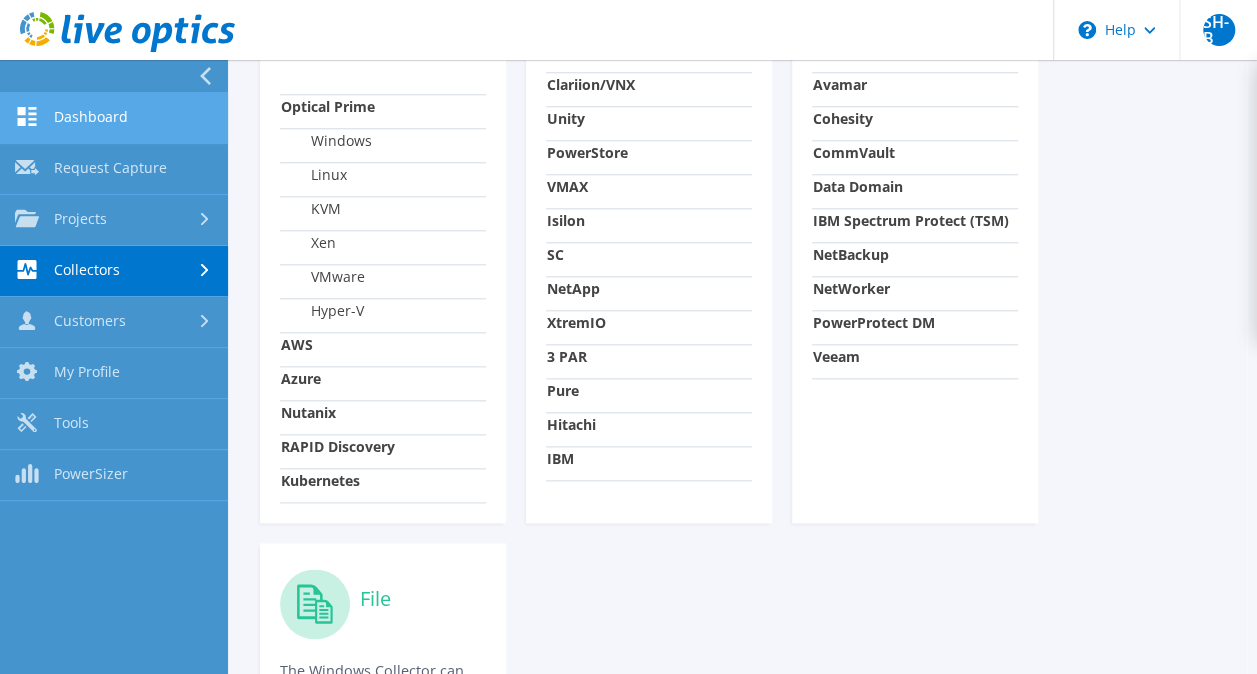 click on "Dashboard" at bounding box center (114, 118) 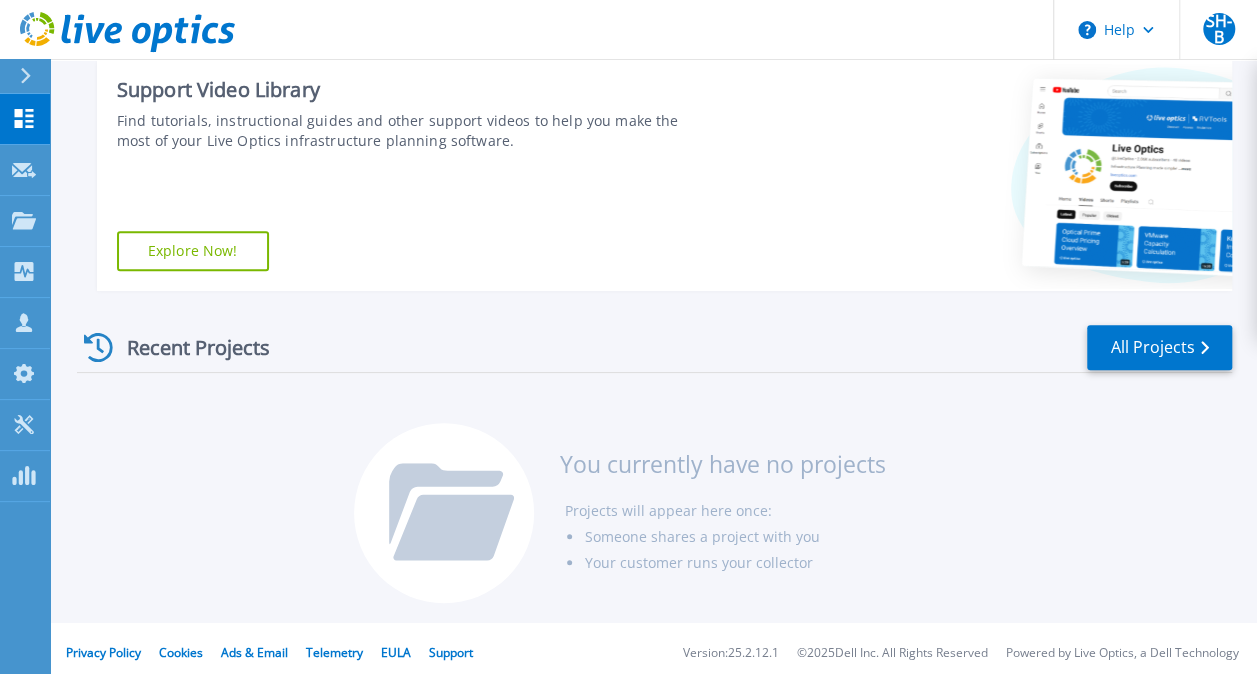 scroll, scrollTop: 322, scrollLeft: 0, axis: vertical 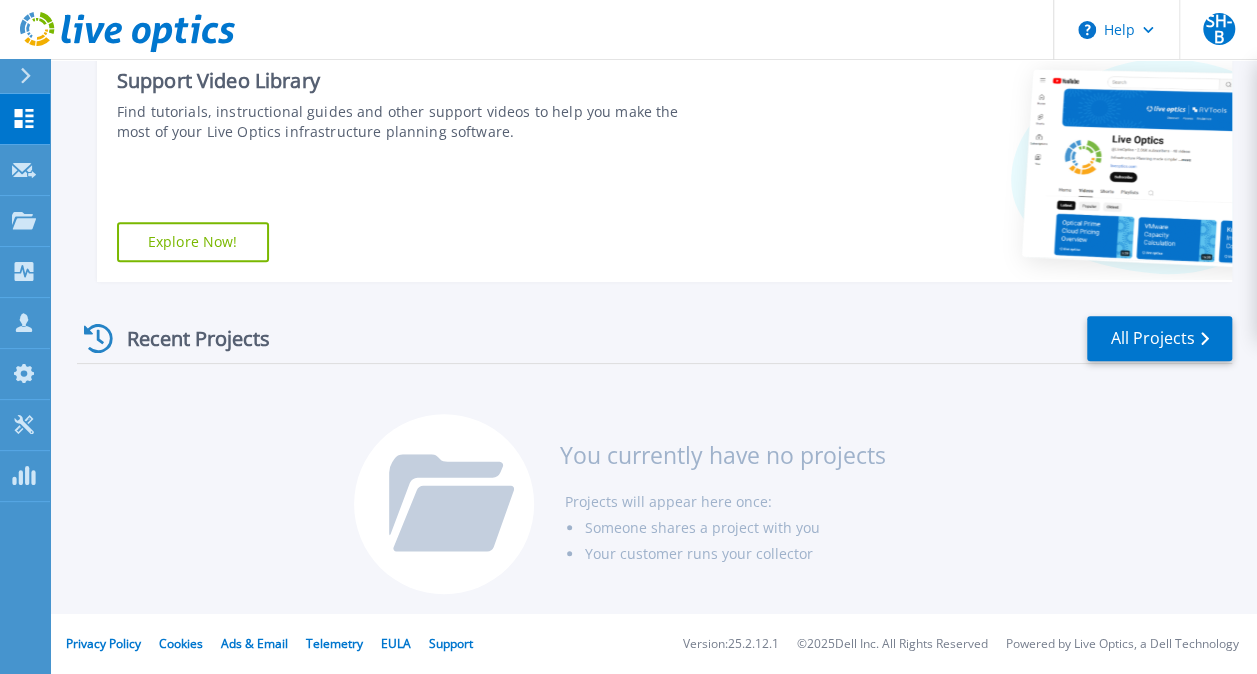 click on "Explore Now!" at bounding box center [193, 242] 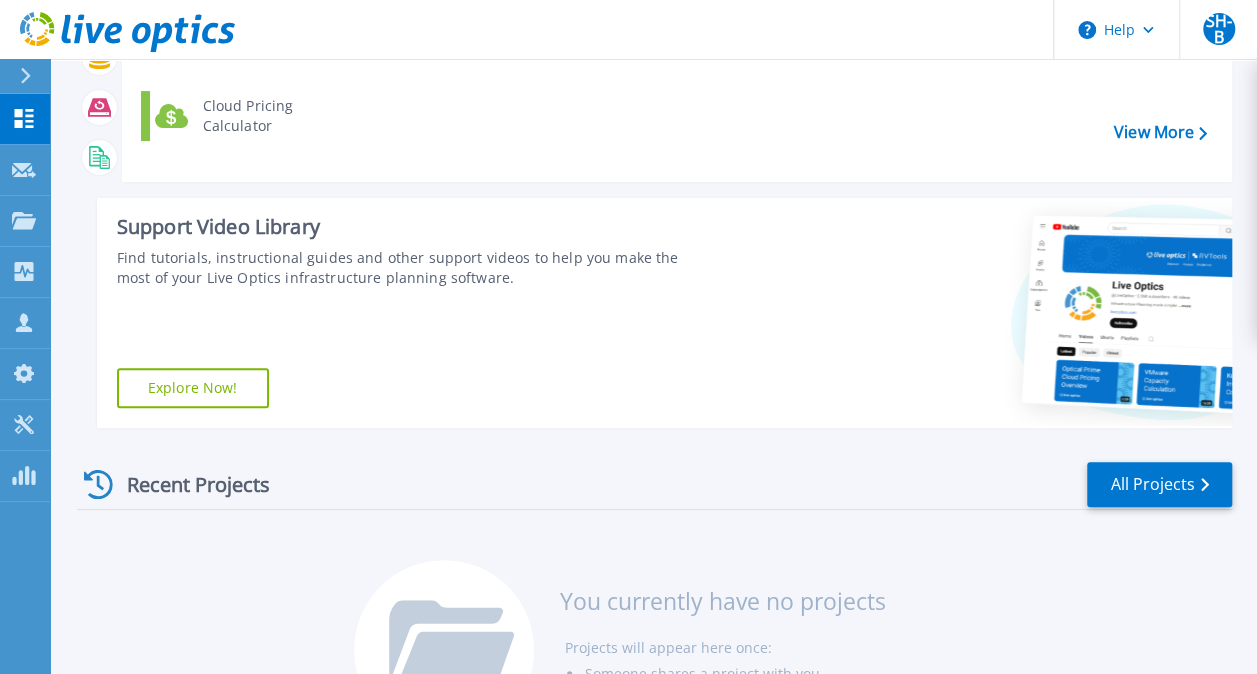 scroll, scrollTop: 0, scrollLeft: 0, axis: both 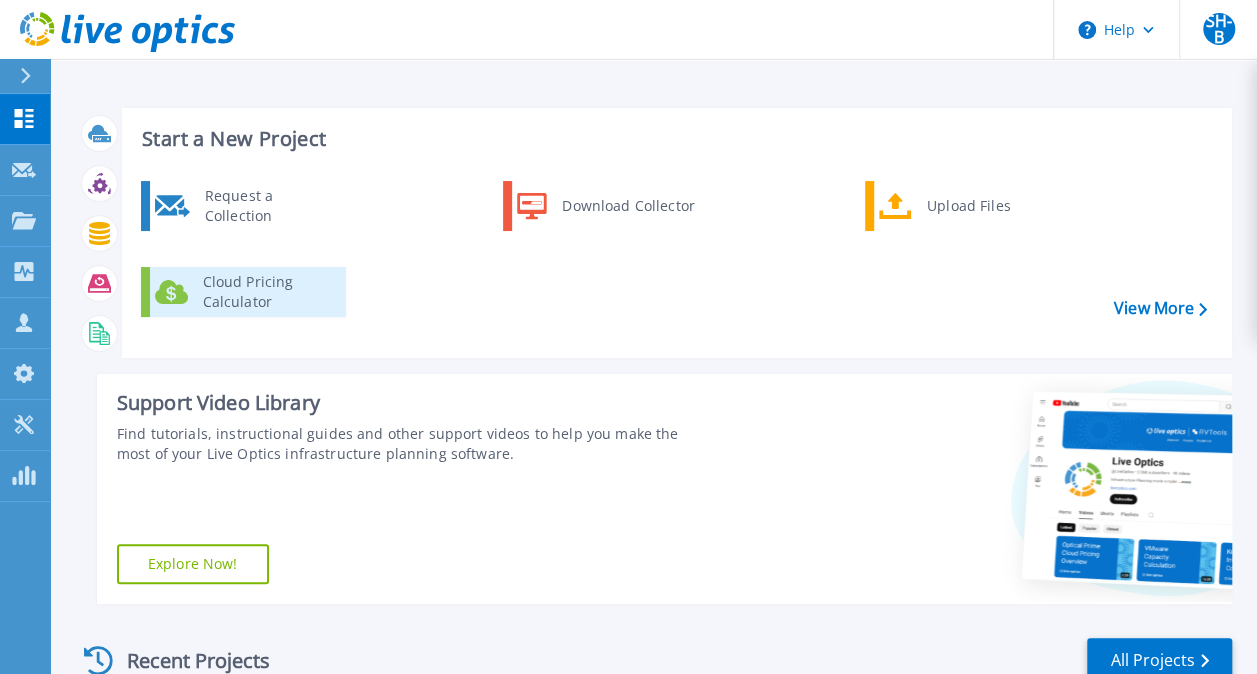 click on "Cloud Pricing Calculator" at bounding box center (267, 292) 